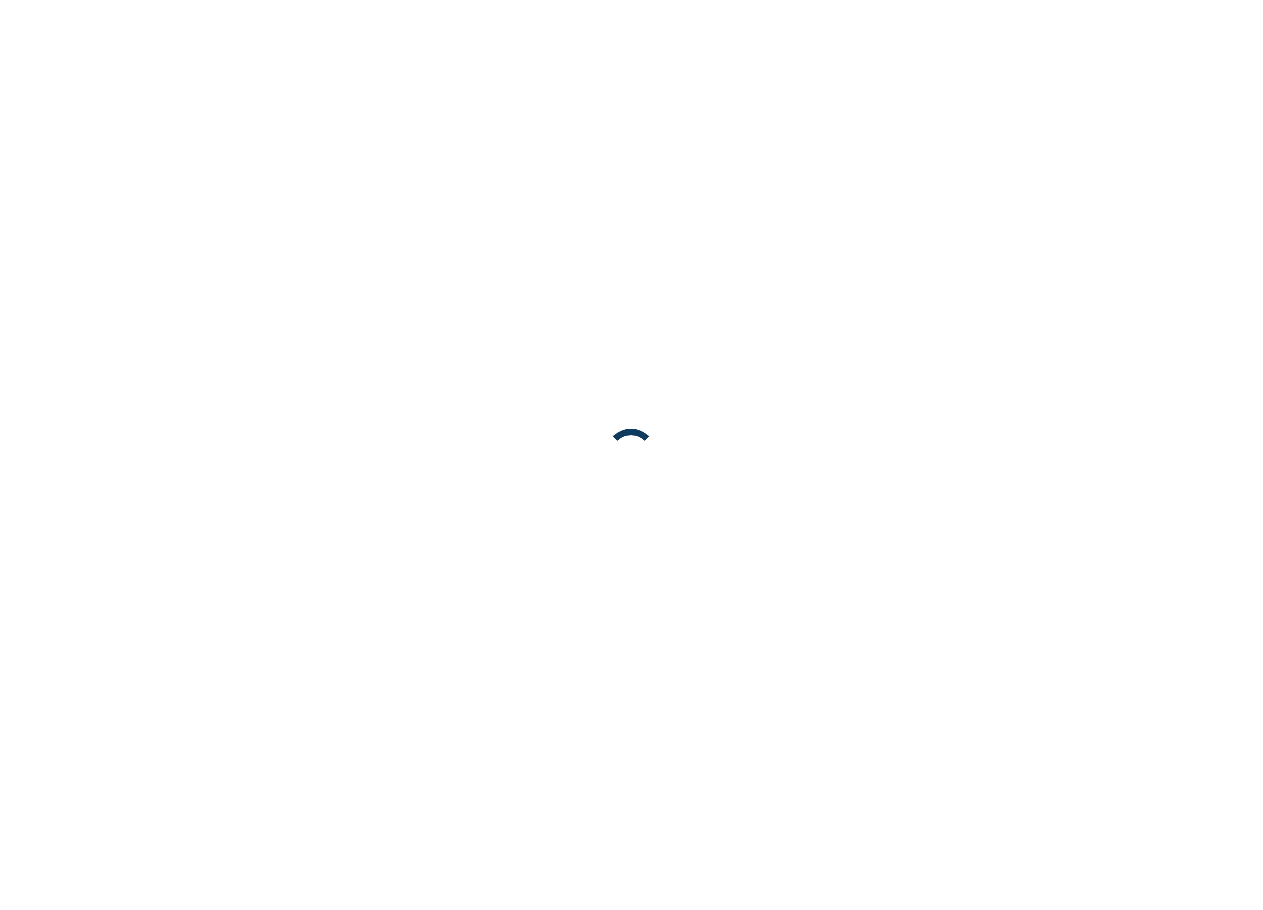 scroll, scrollTop: 0, scrollLeft: 0, axis: both 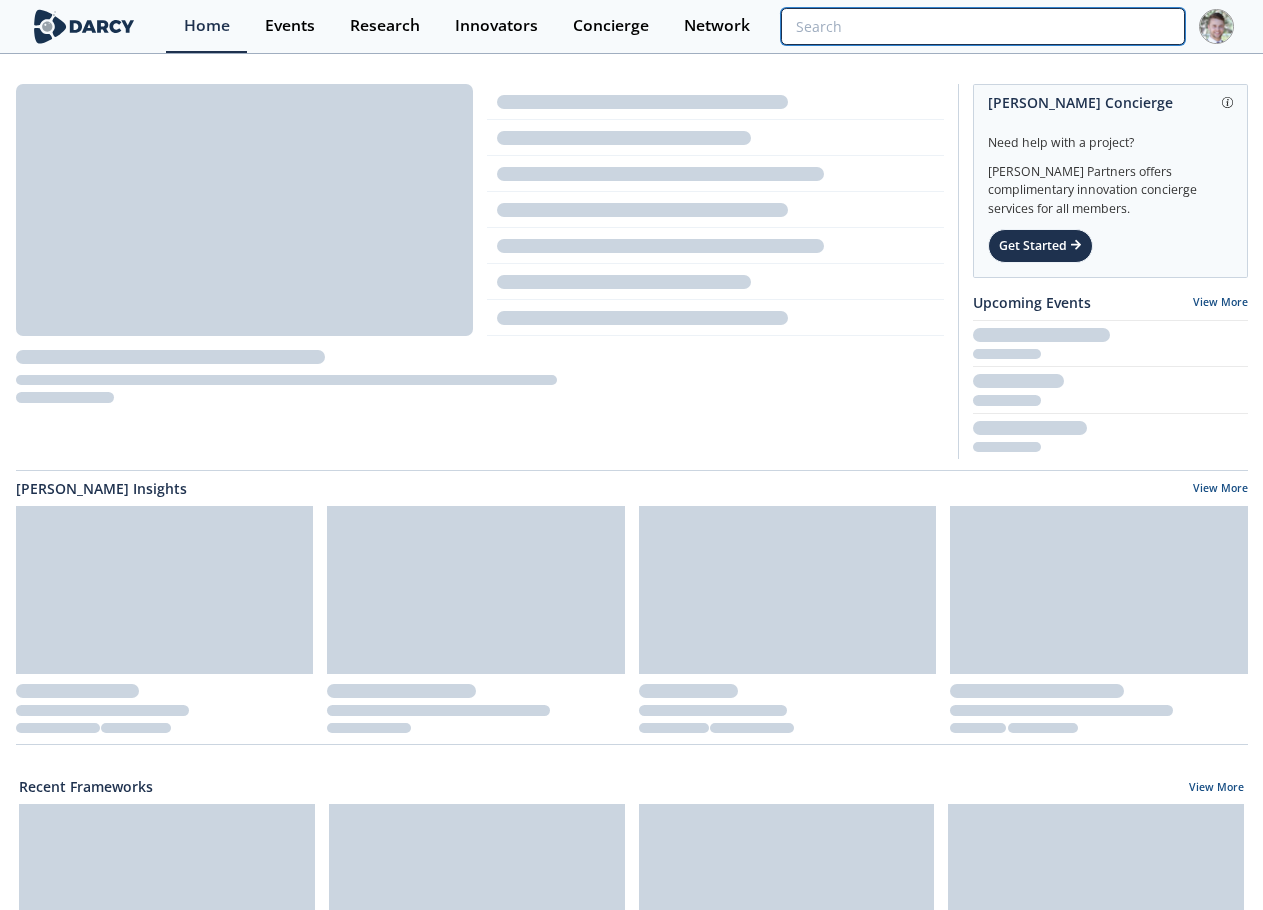 click at bounding box center [982, 26] 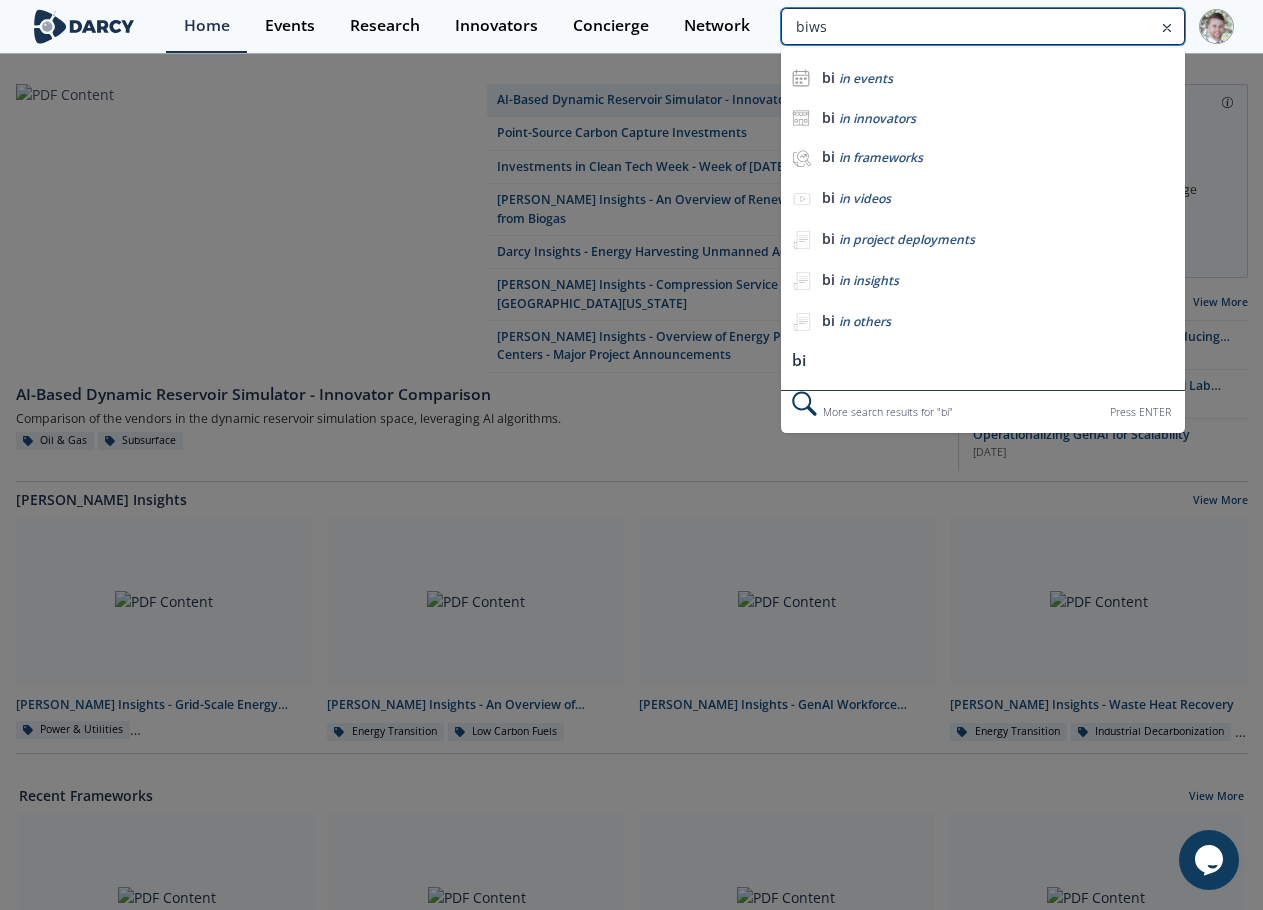 scroll, scrollTop: 0, scrollLeft: 0, axis: both 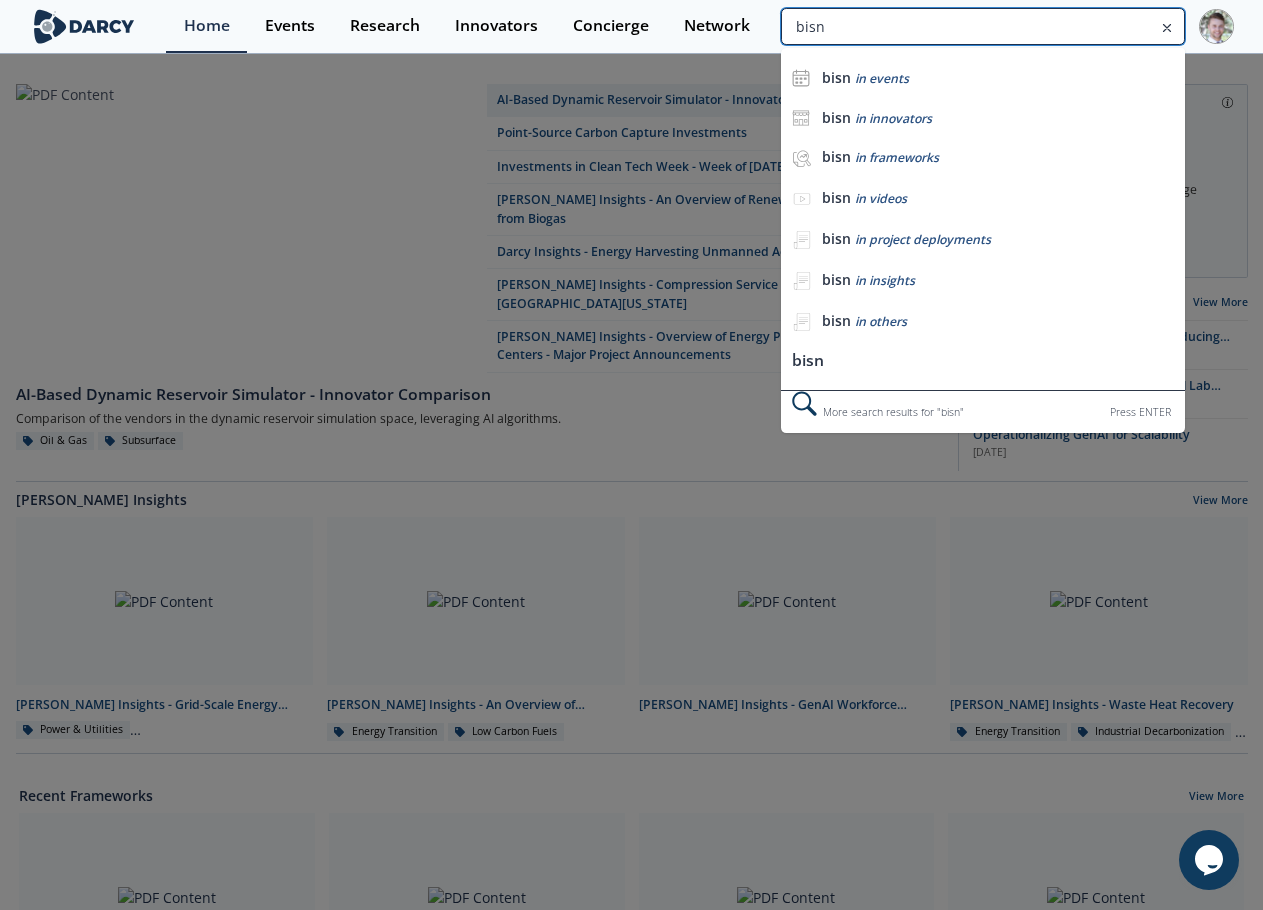 type on "bisn" 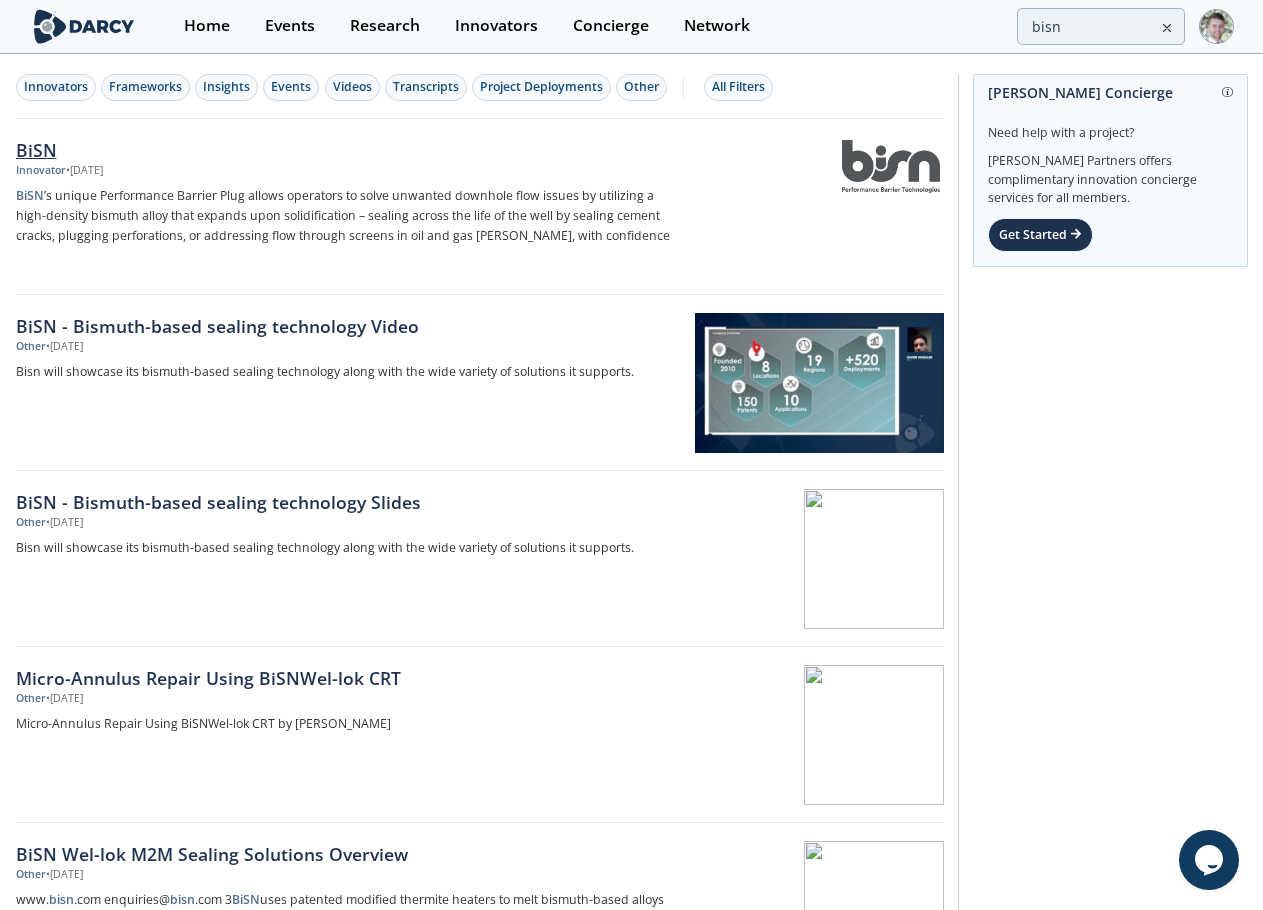 click on "BiSN" at bounding box center [347, 150] 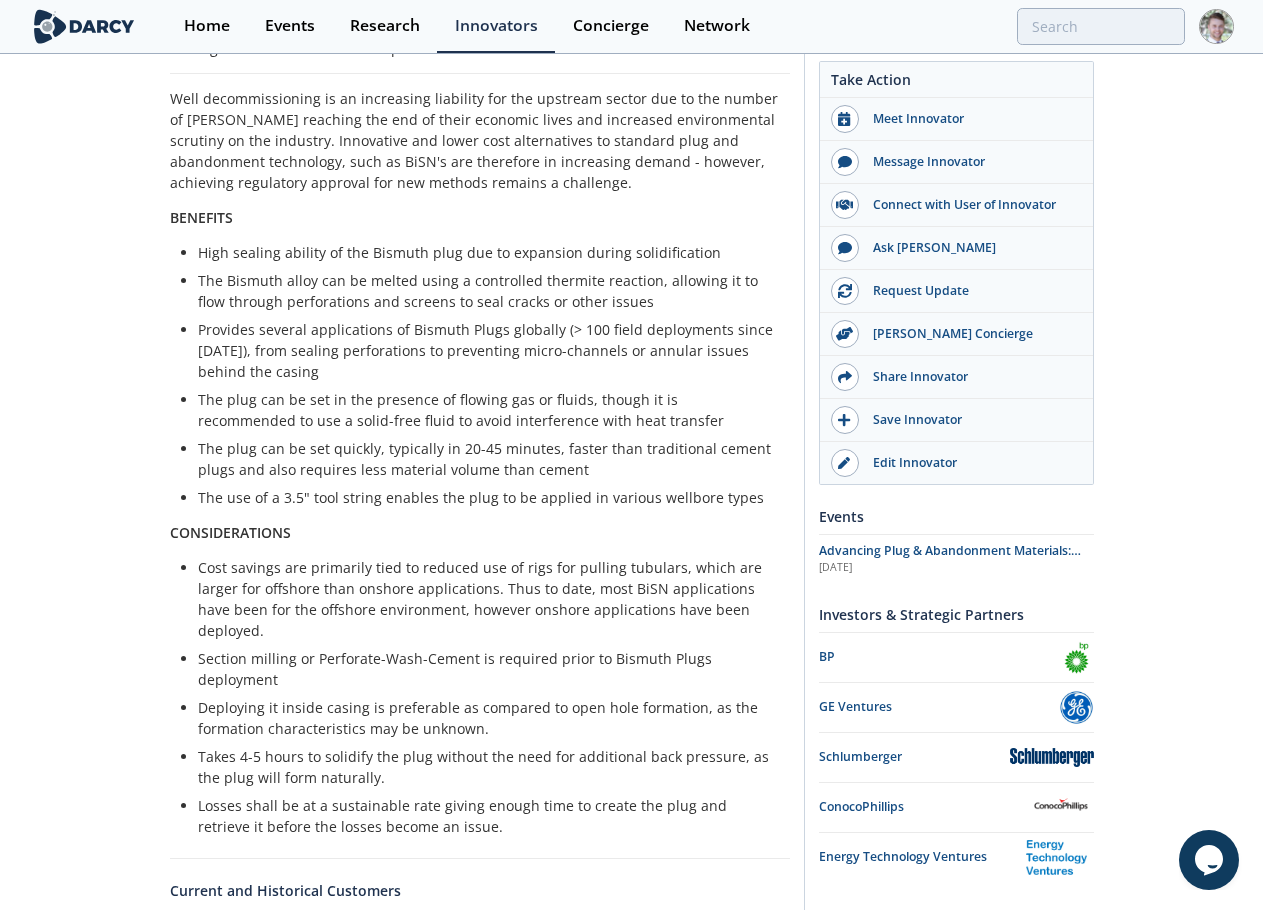 scroll, scrollTop: 500, scrollLeft: 0, axis: vertical 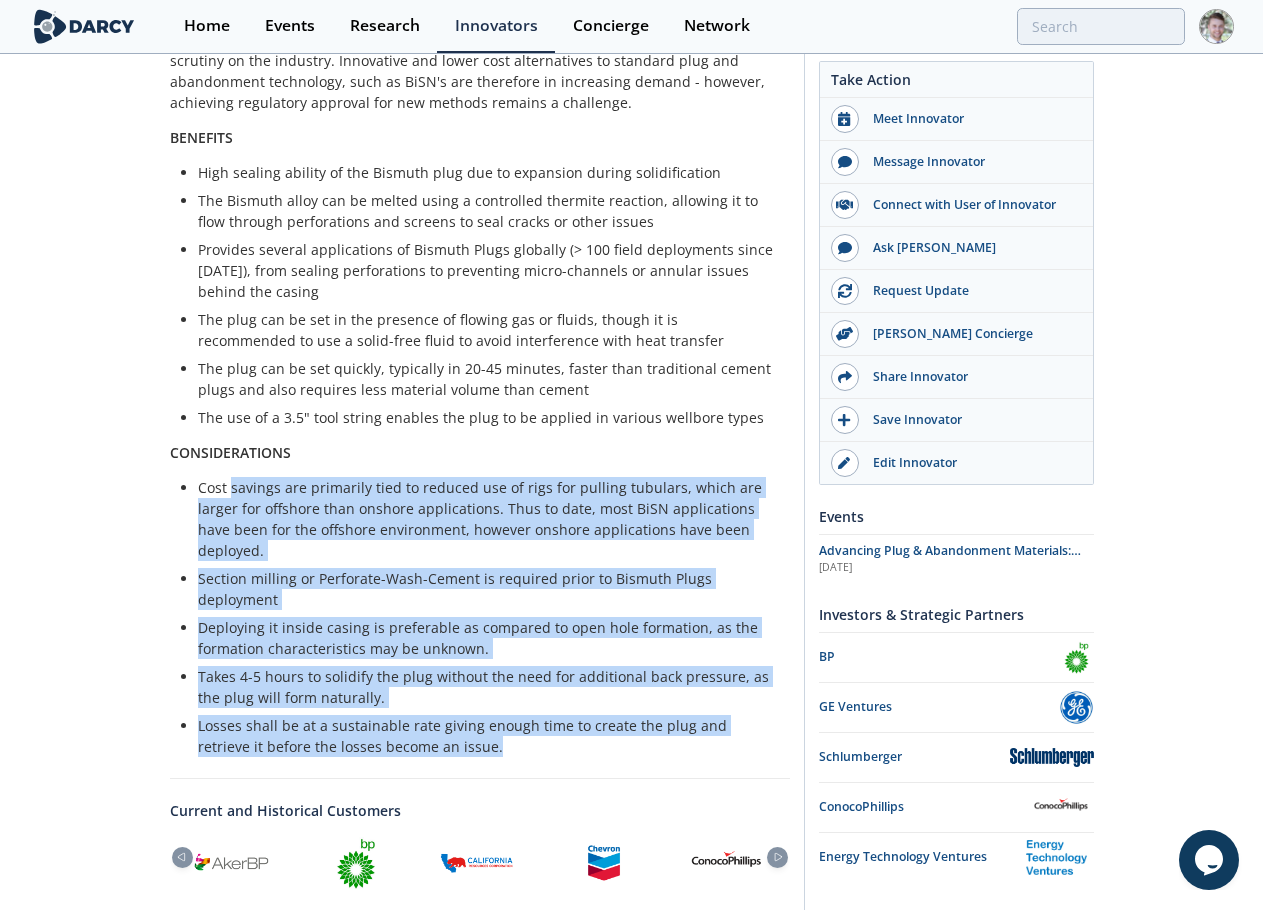 drag, startPoint x: 431, startPoint y: 734, endPoint x: 229, endPoint y: 497, distance: 311.40488 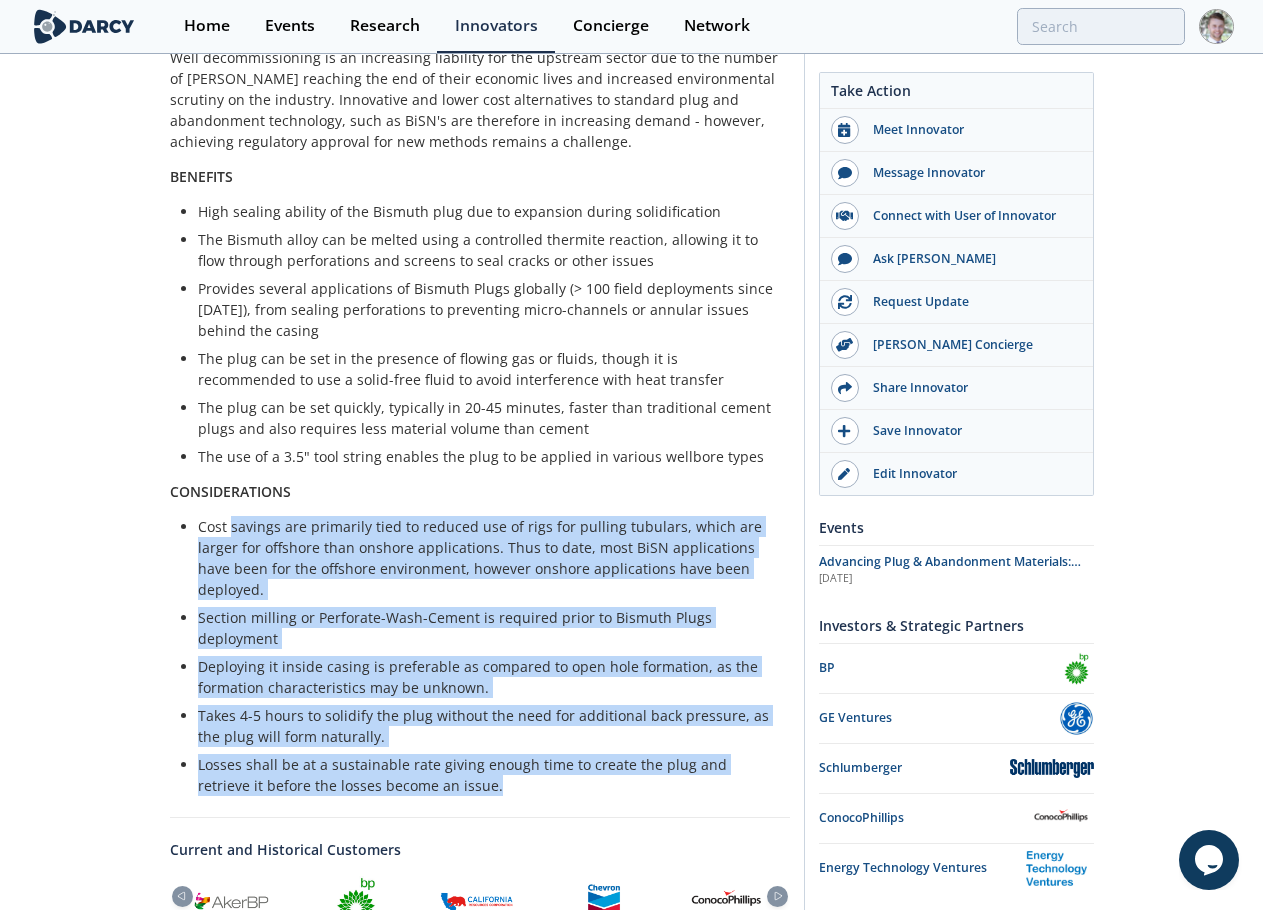 scroll, scrollTop: 460, scrollLeft: 0, axis: vertical 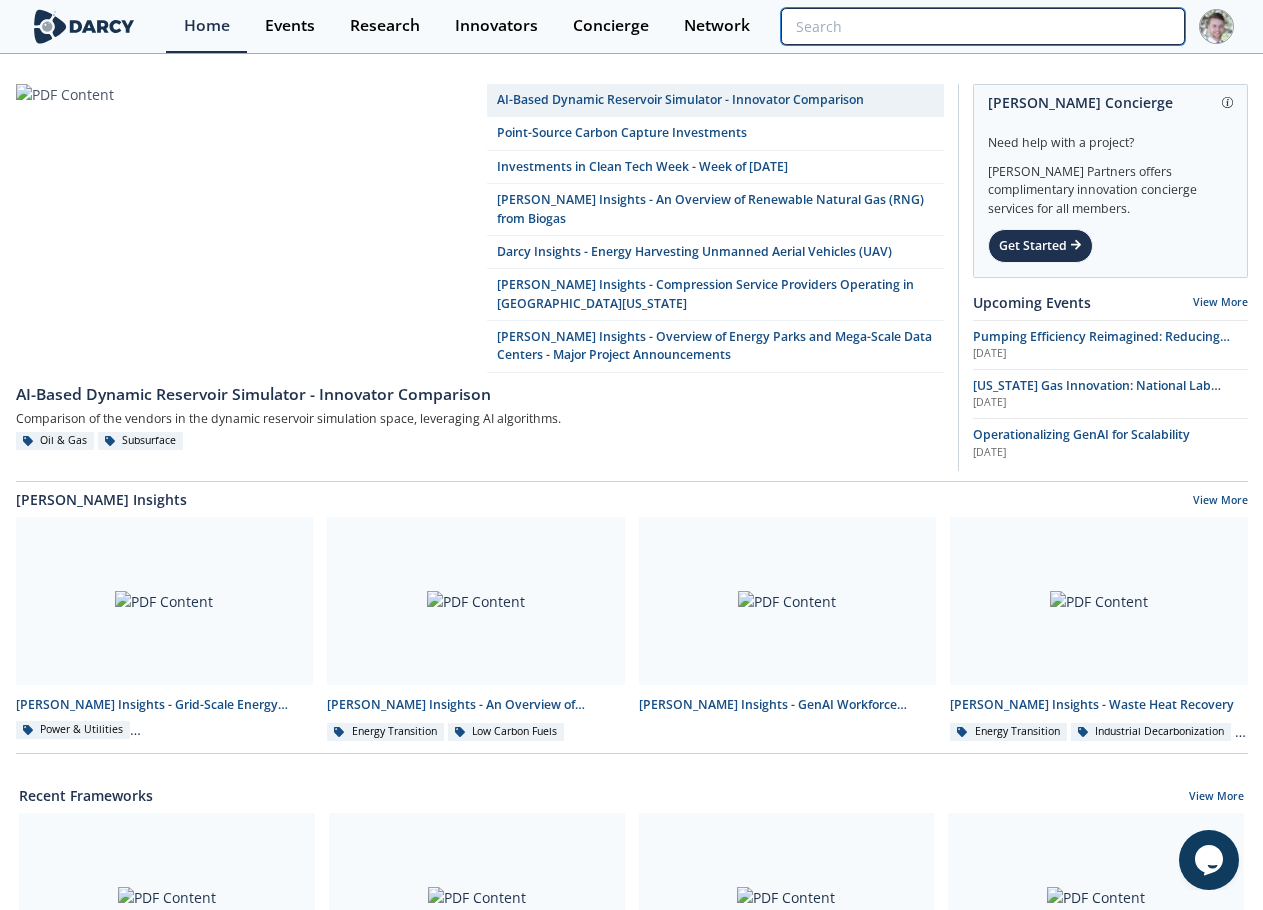 click at bounding box center [982, 26] 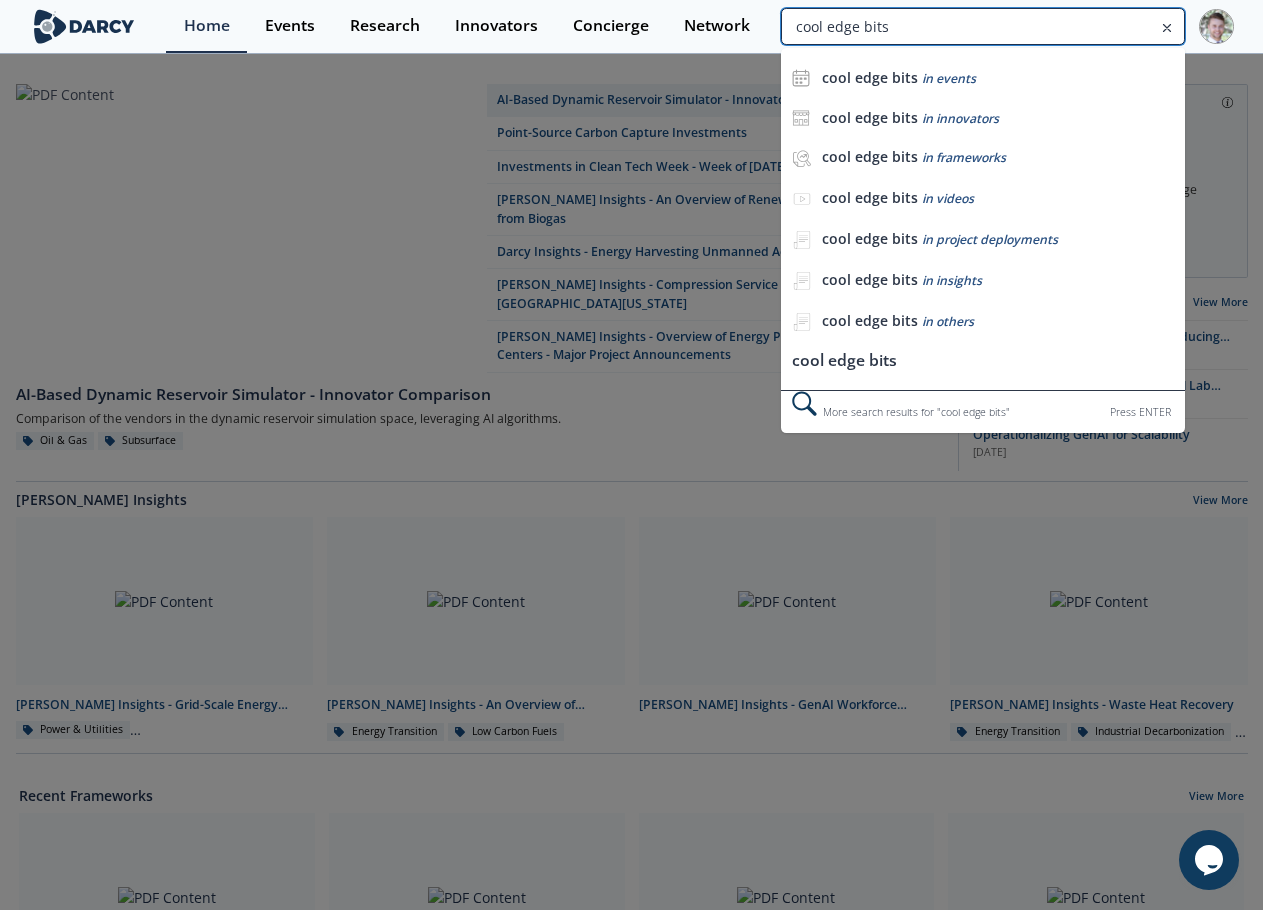 type on "cool edge bits" 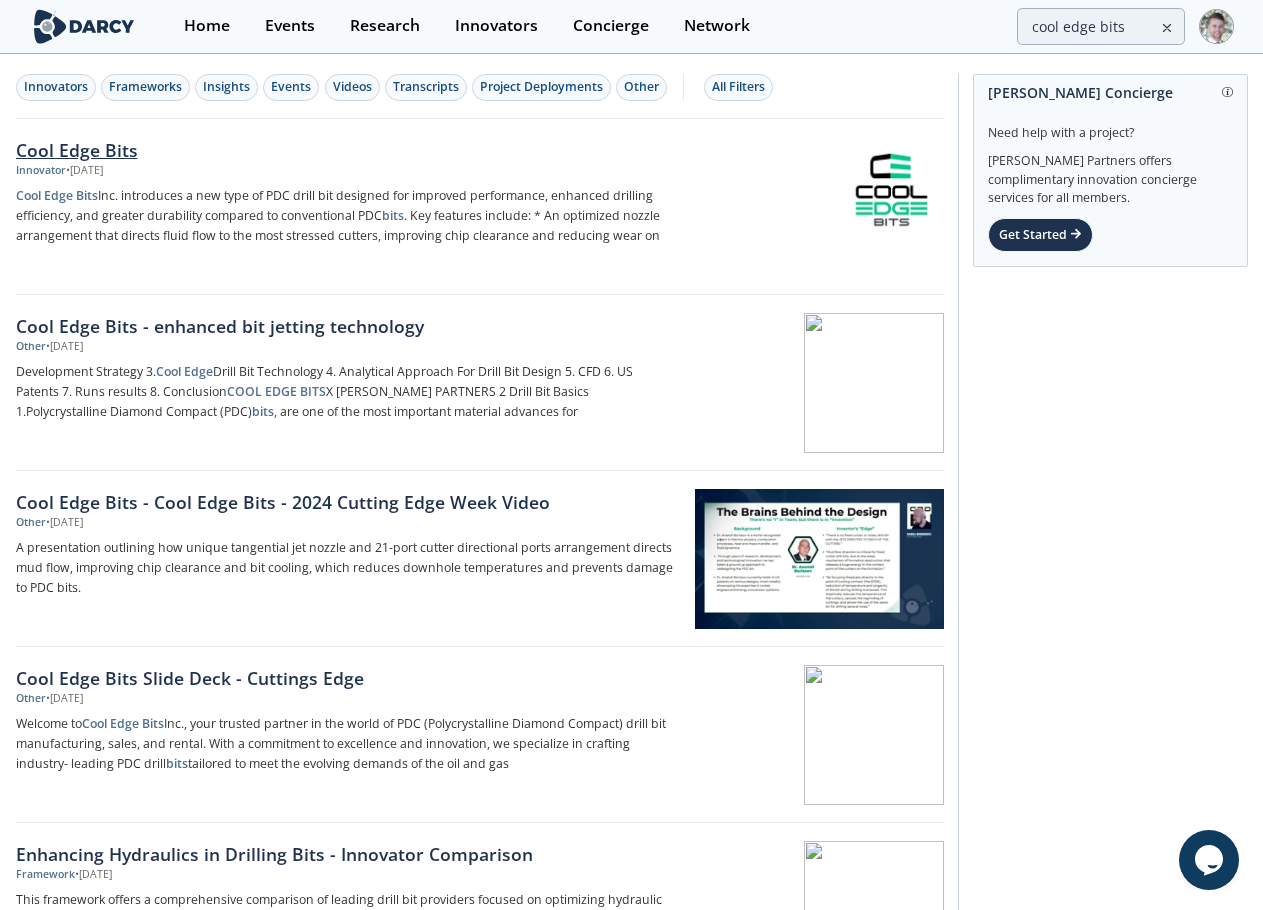 click on "Cool Edge Bits" at bounding box center [347, 150] 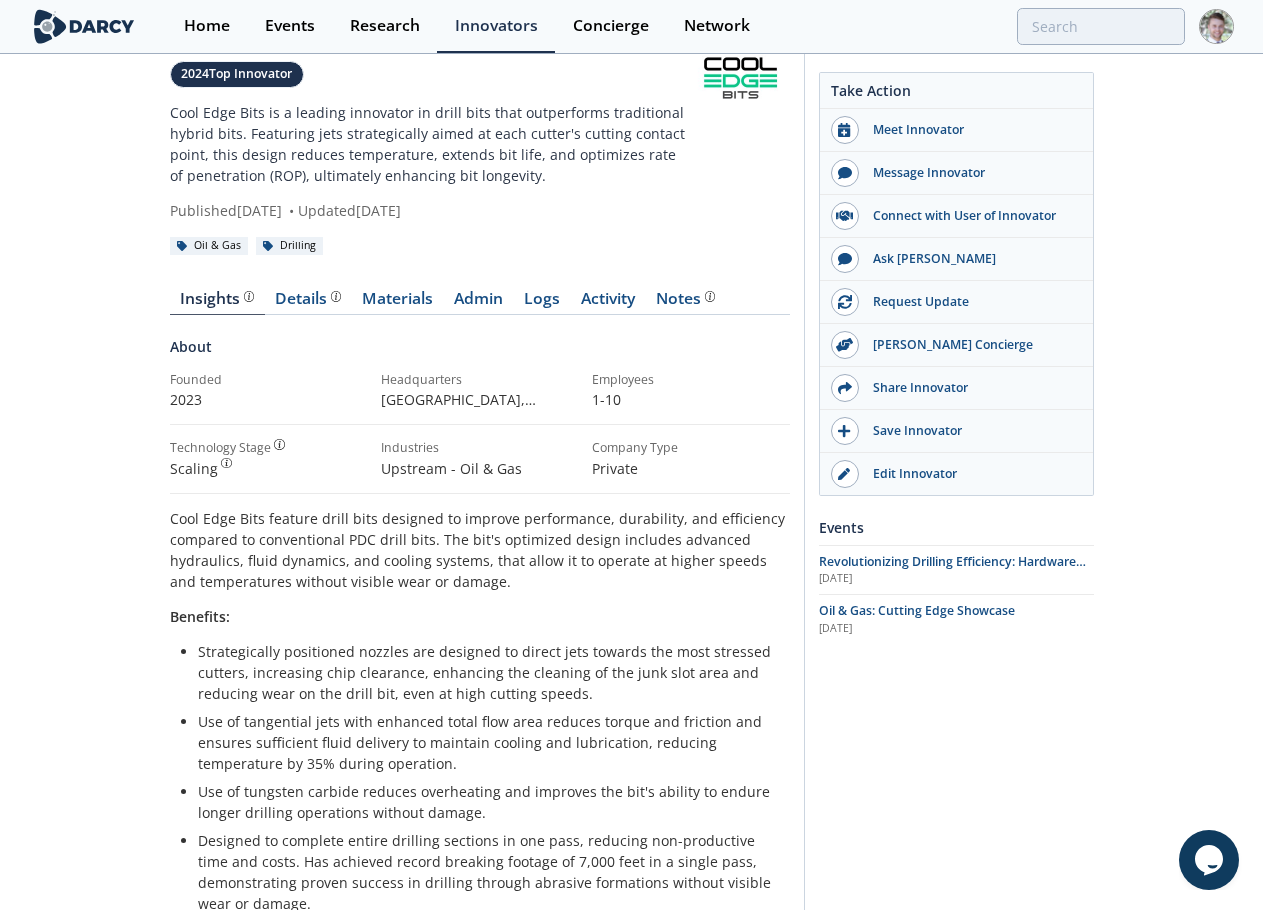 scroll, scrollTop: 0, scrollLeft: 0, axis: both 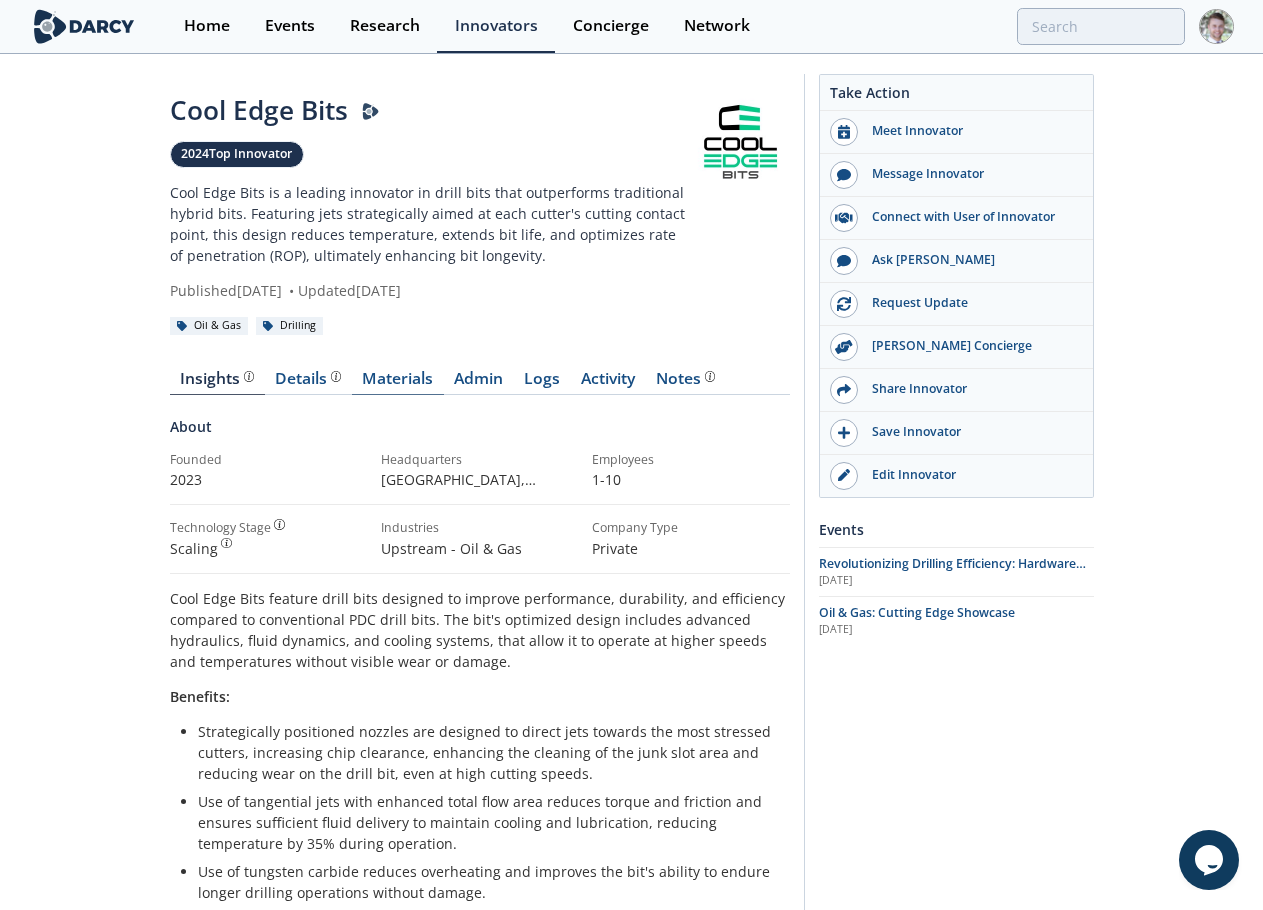 click on "Materials" at bounding box center (398, 383) 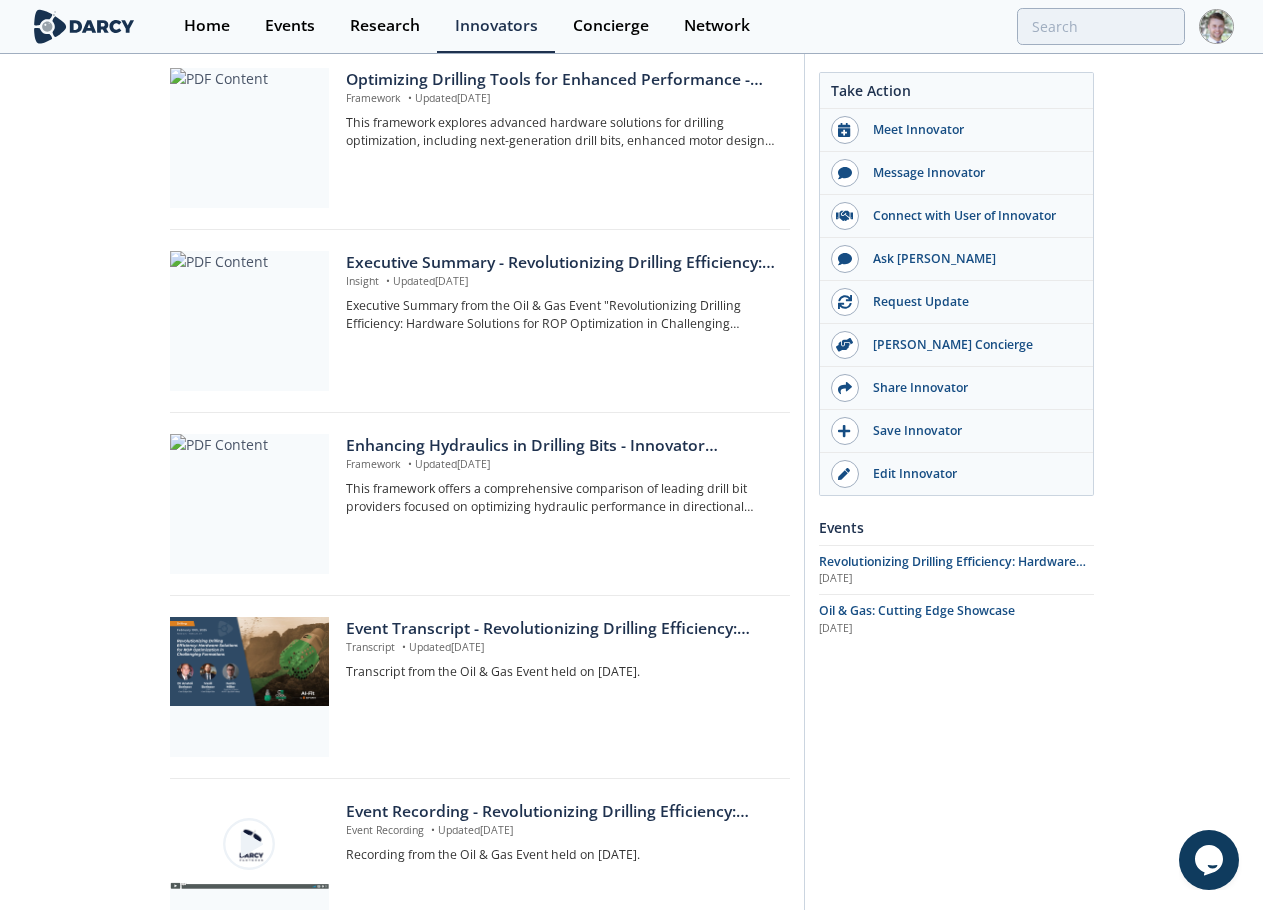 scroll, scrollTop: 500, scrollLeft: 0, axis: vertical 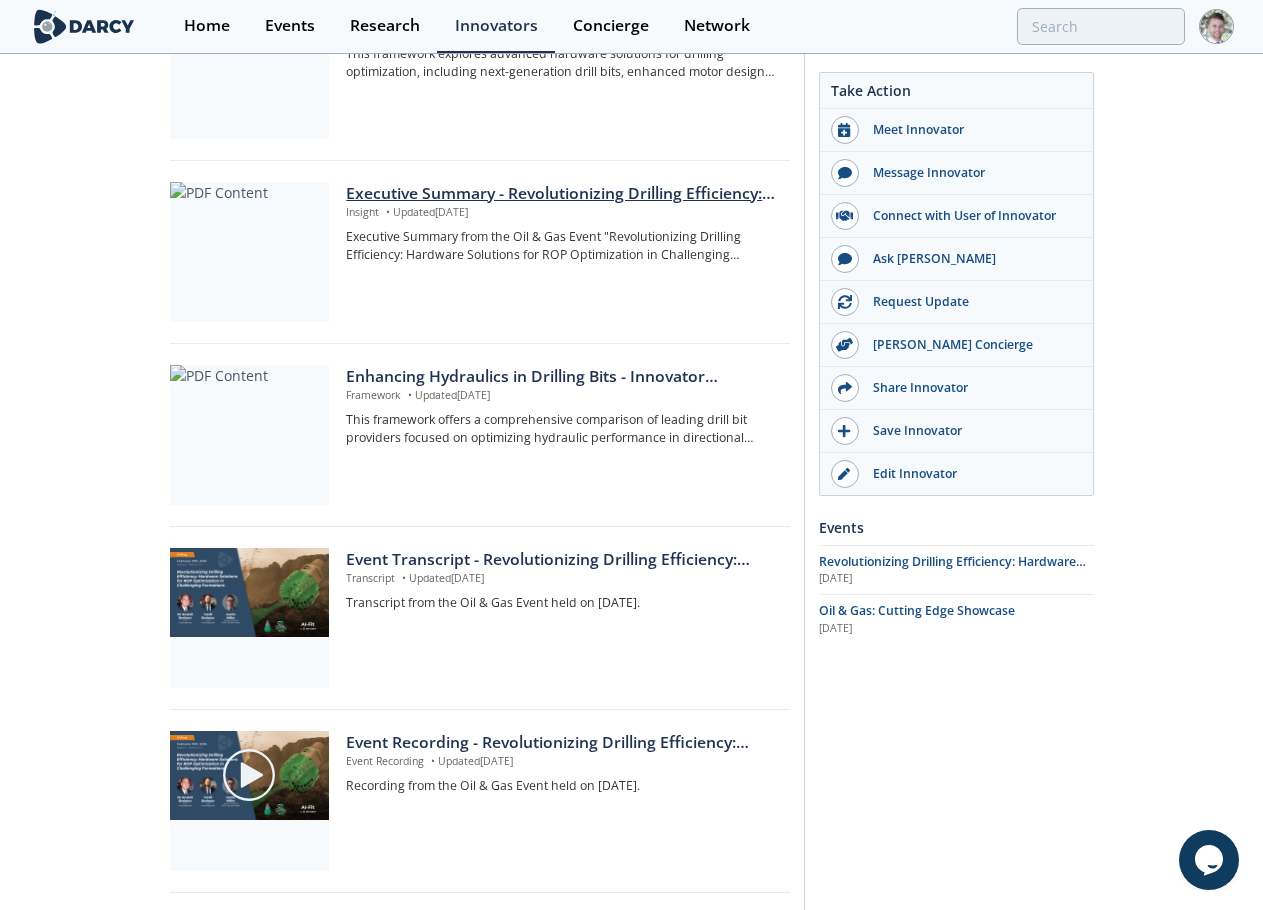 click on "Executive Summary - Revolutionizing Drilling Efficiency: Hardware Solutions for ROP Optimization in Challenging Formations" at bounding box center [560, 194] 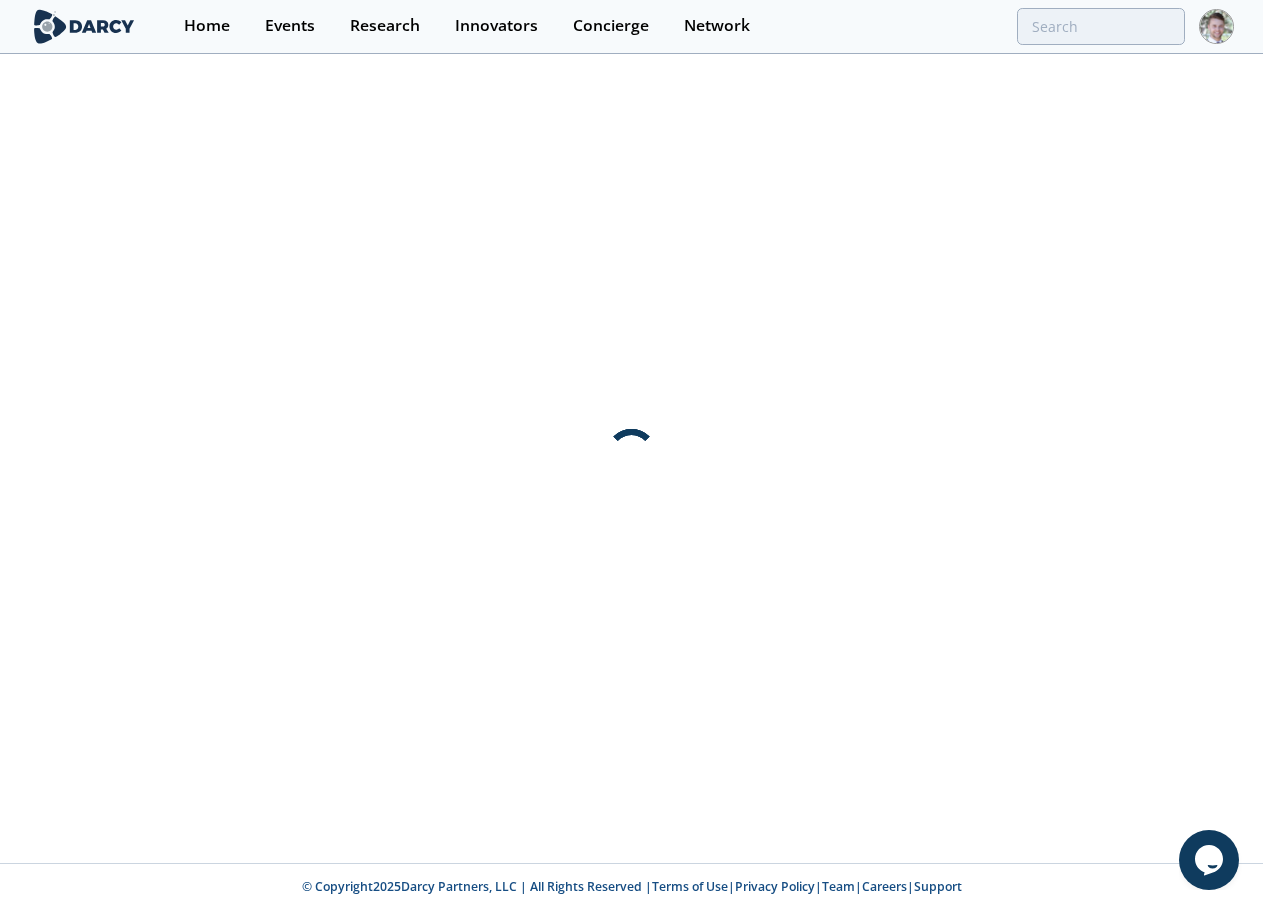 scroll, scrollTop: 0, scrollLeft: 0, axis: both 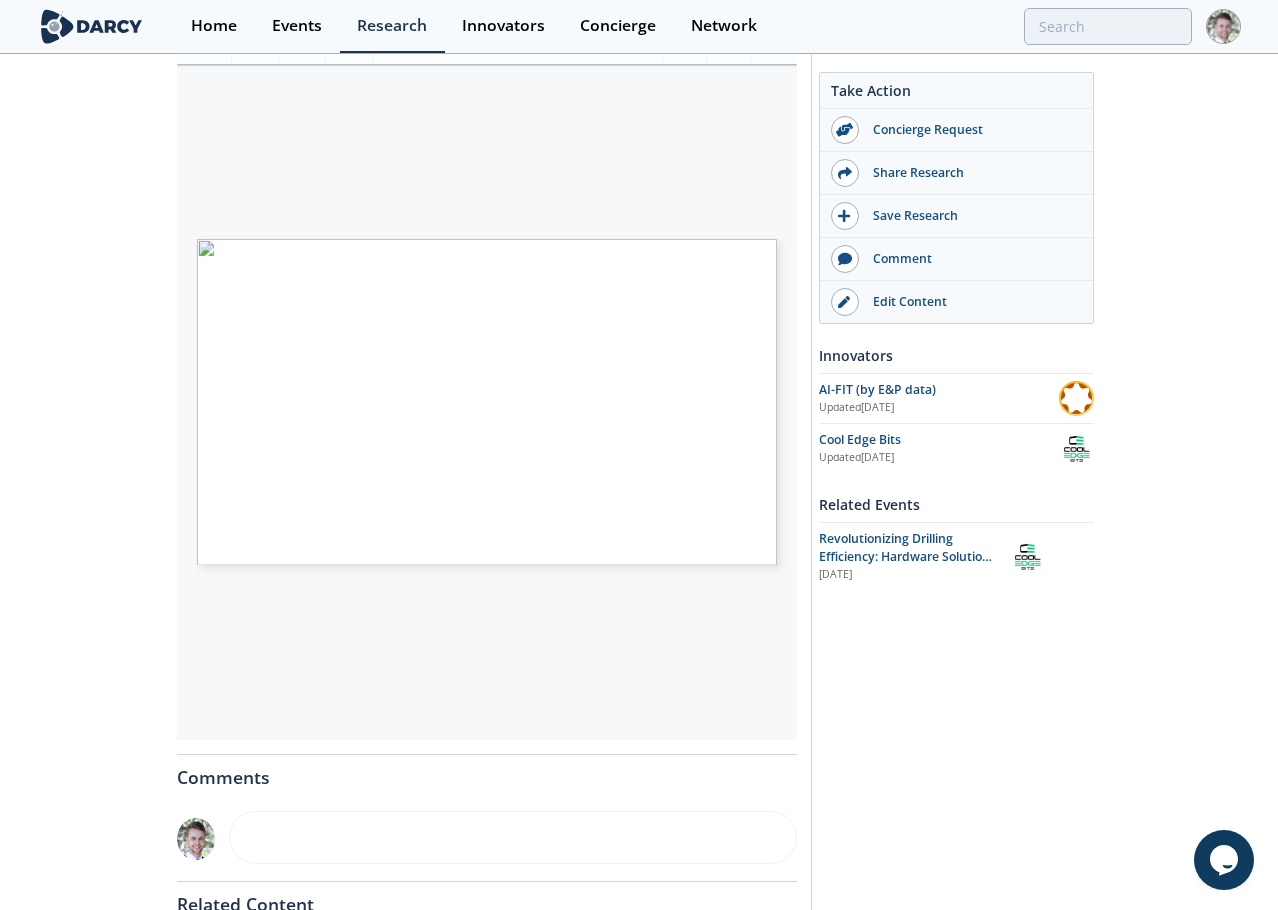 click at bounding box center (761, 693) 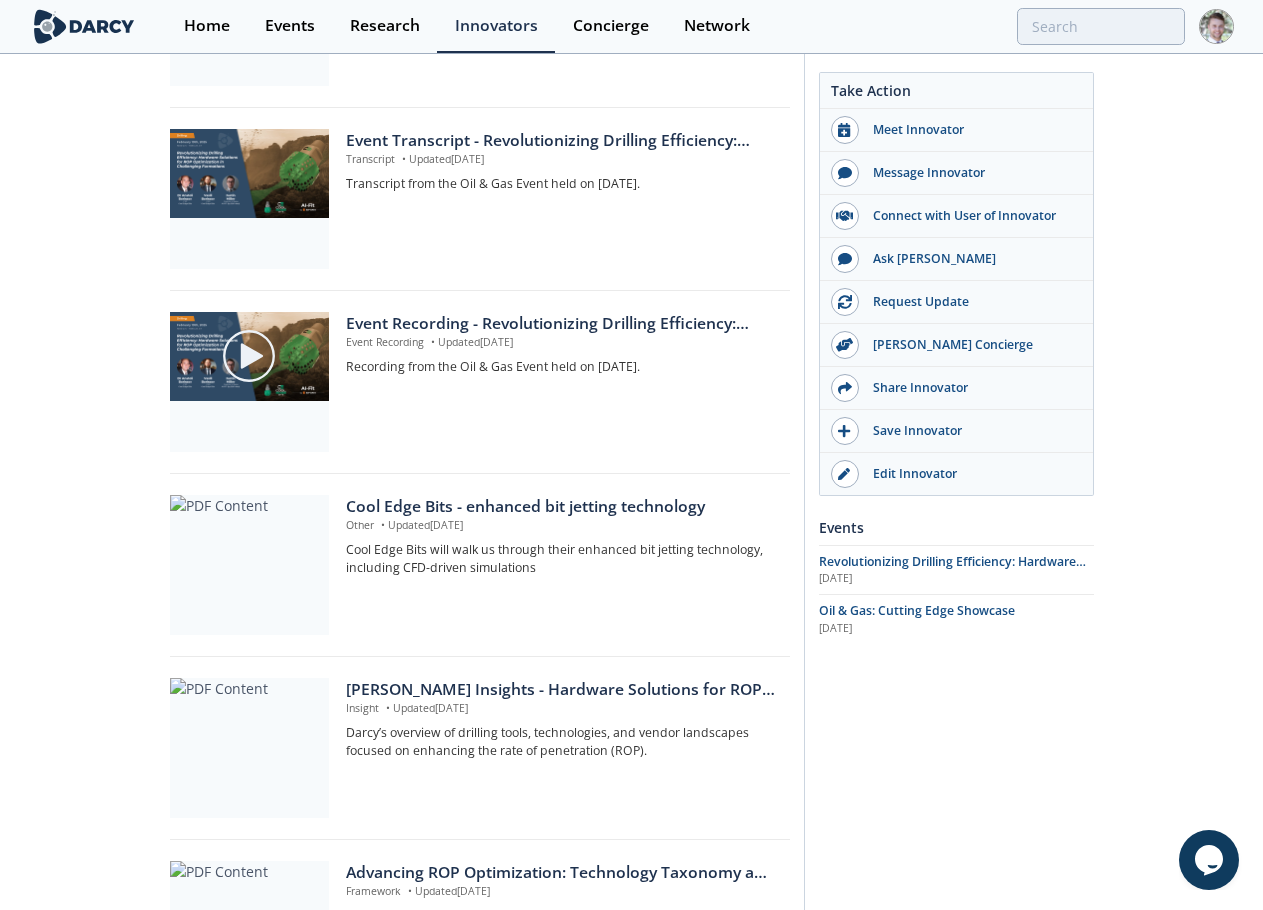 scroll, scrollTop: 1000, scrollLeft: 0, axis: vertical 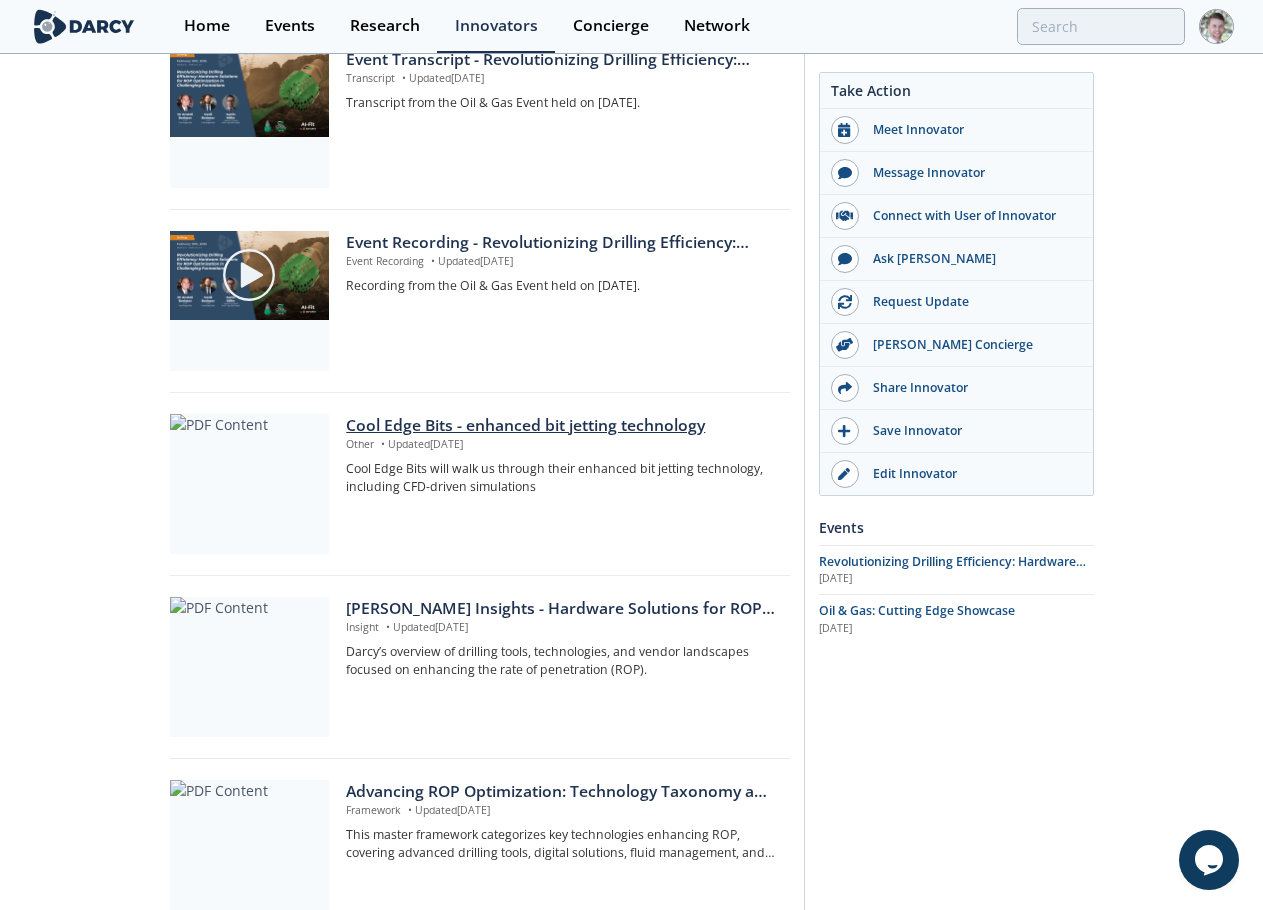 click on "Cool Edge Bits - enhanced bit jetting technology" at bounding box center (560, 426) 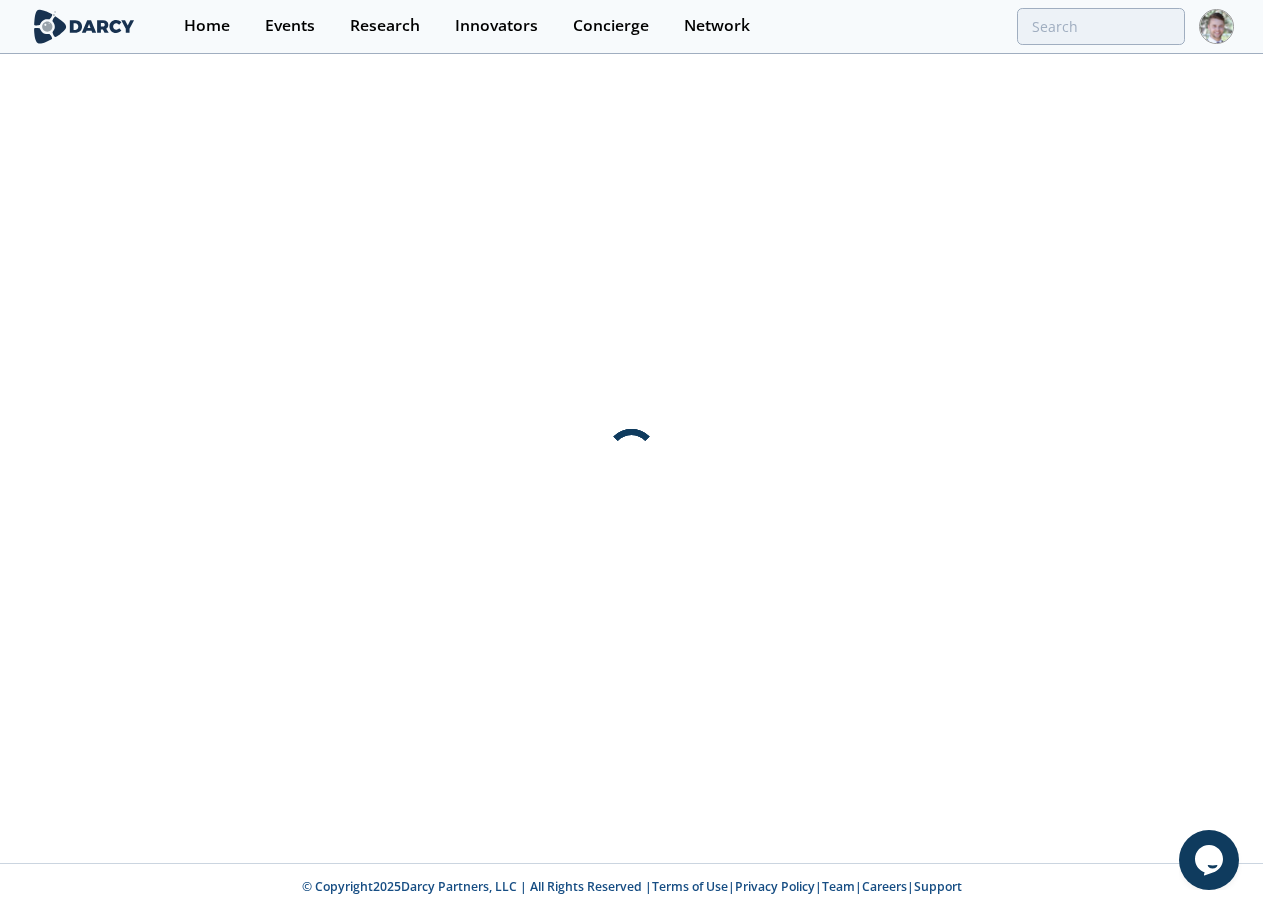 scroll, scrollTop: 0, scrollLeft: 0, axis: both 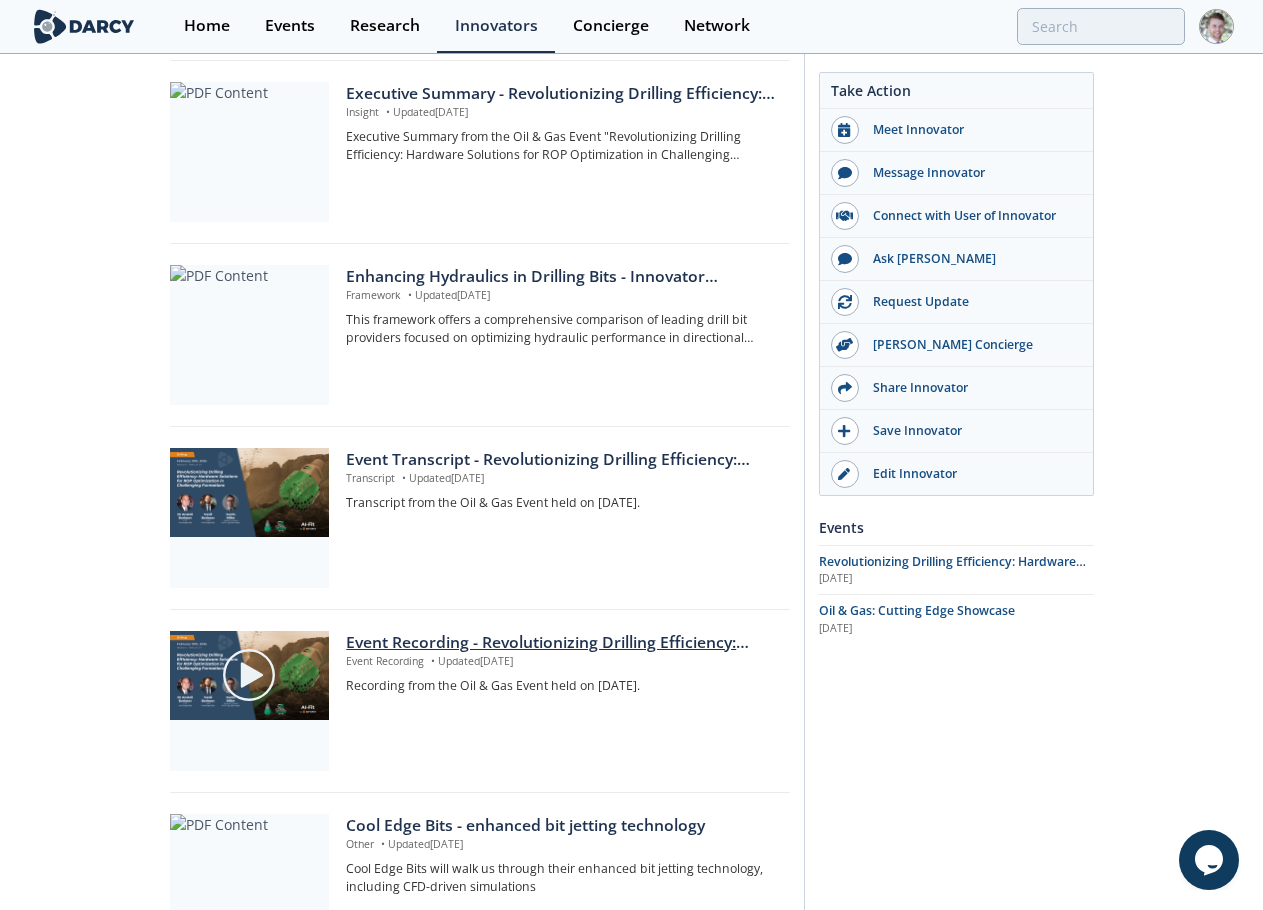 click on "Event Recording - Revolutionizing Drilling Efficiency: Hardware Solutions for ROP Optimization in Challenging Formations" at bounding box center (560, 643) 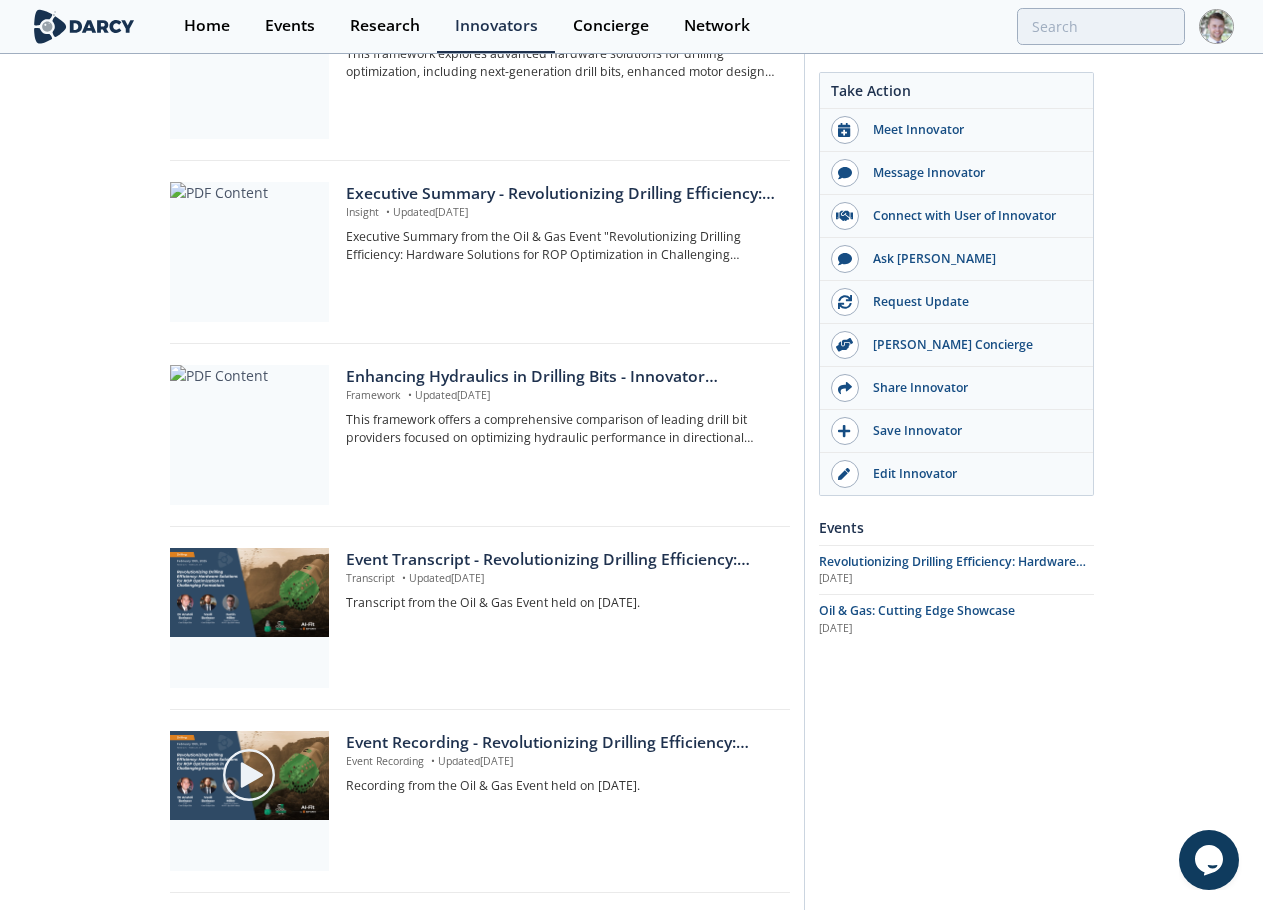 scroll, scrollTop: 400, scrollLeft: 0, axis: vertical 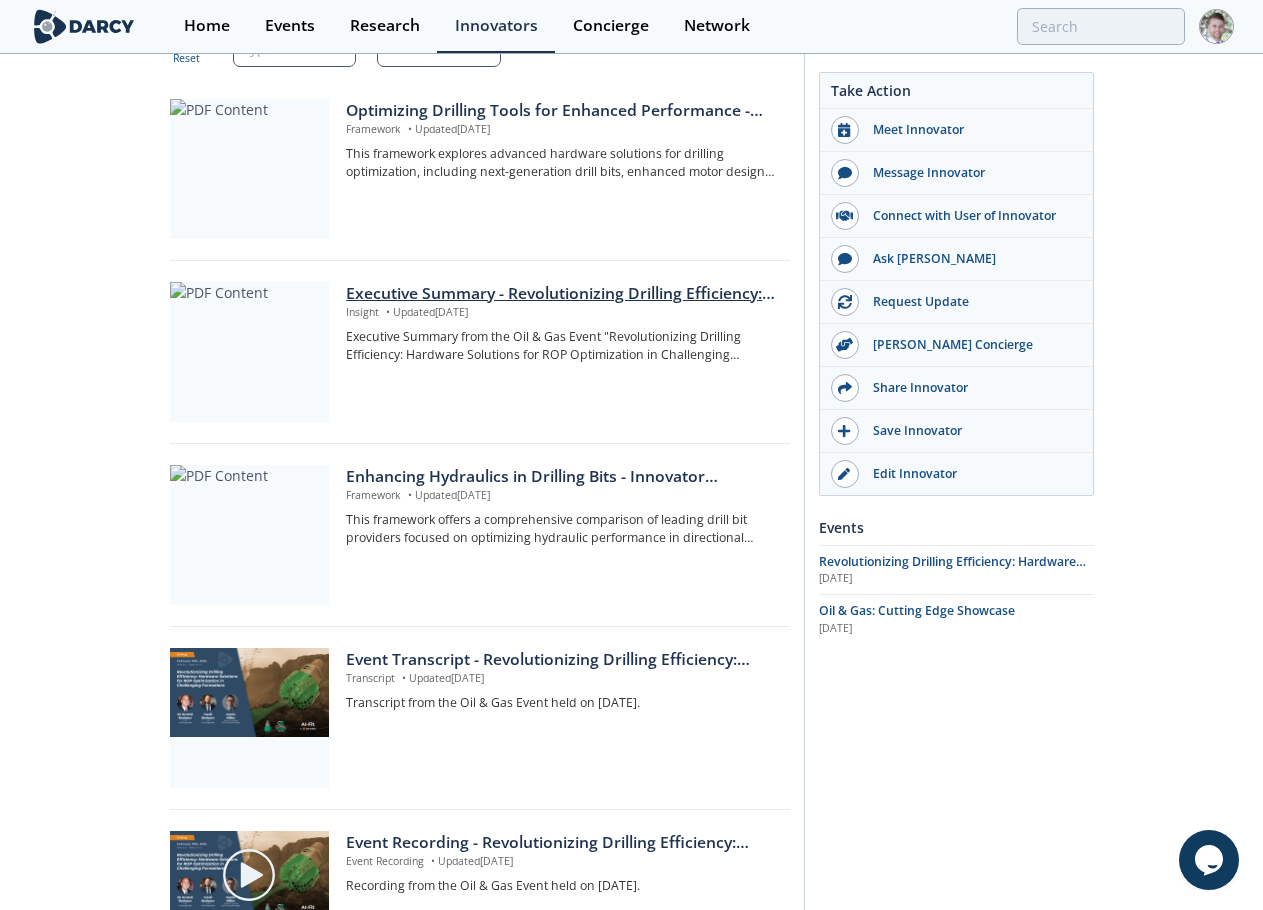click on "Executive Summary - Revolutionizing Drilling Efficiency: Hardware Solutions for ROP Optimization in Challenging Formations" at bounding box center (560, 294) 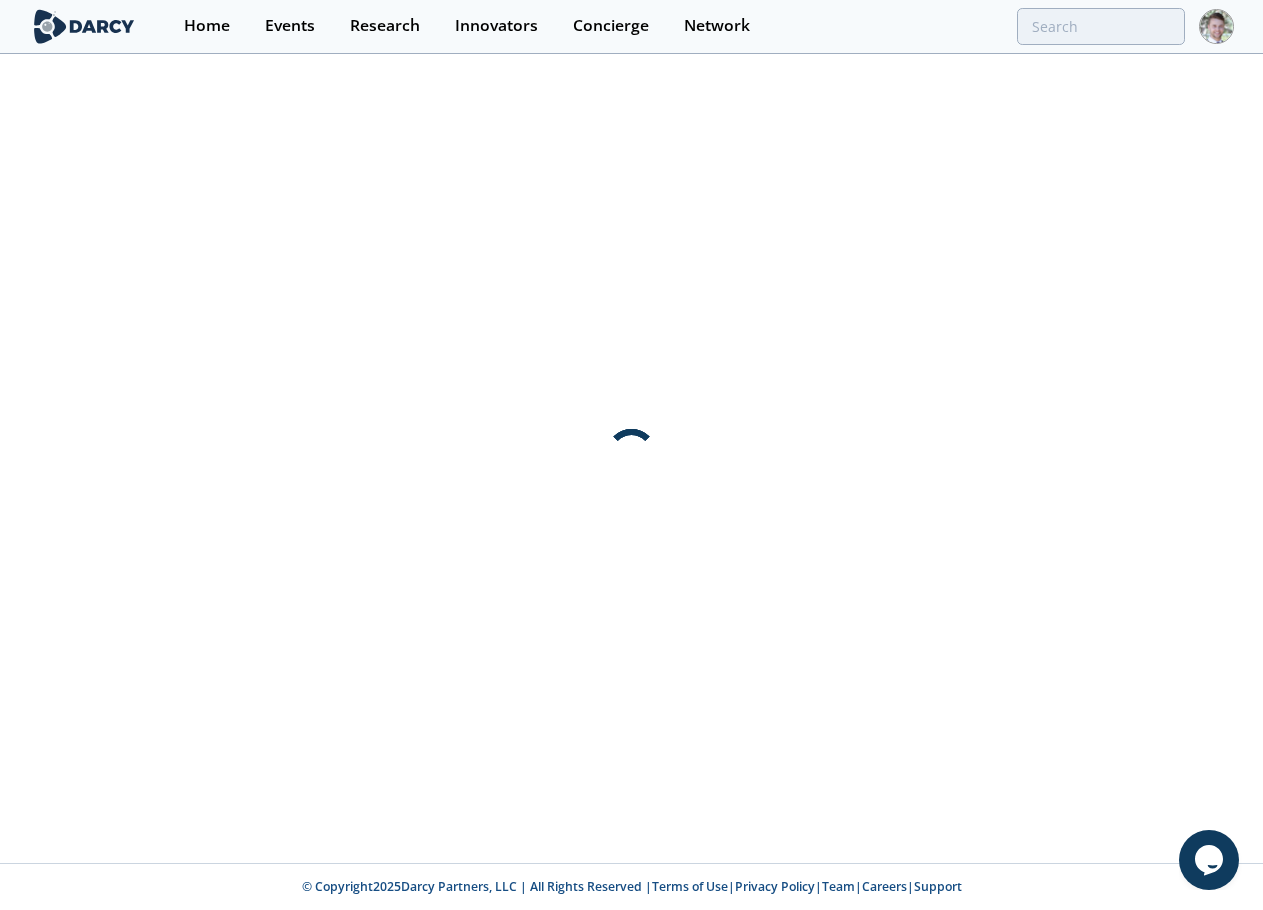 scroll, scrollTop: 0, scrollLeft: 0, axis: both 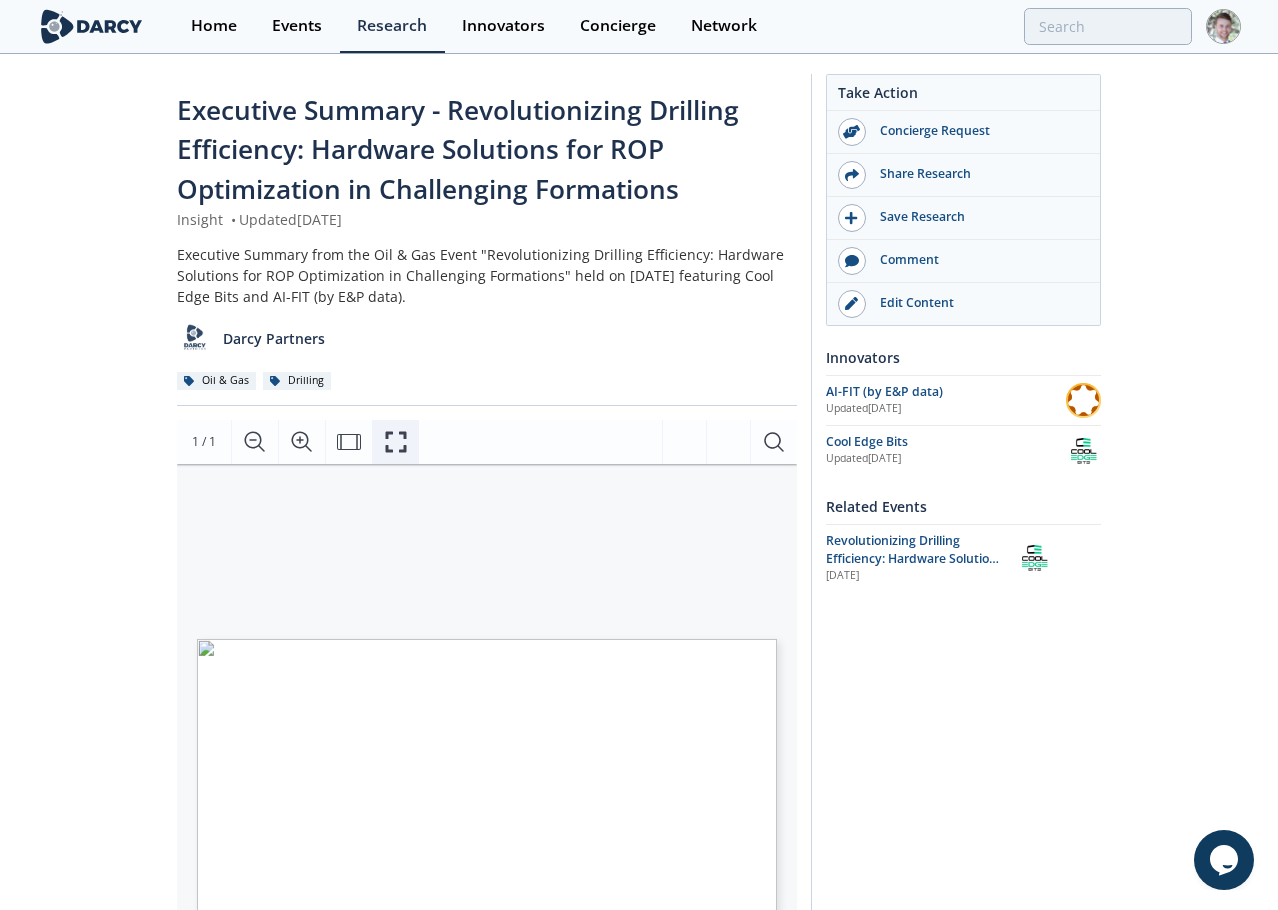 click at bounding box center [395, 442] 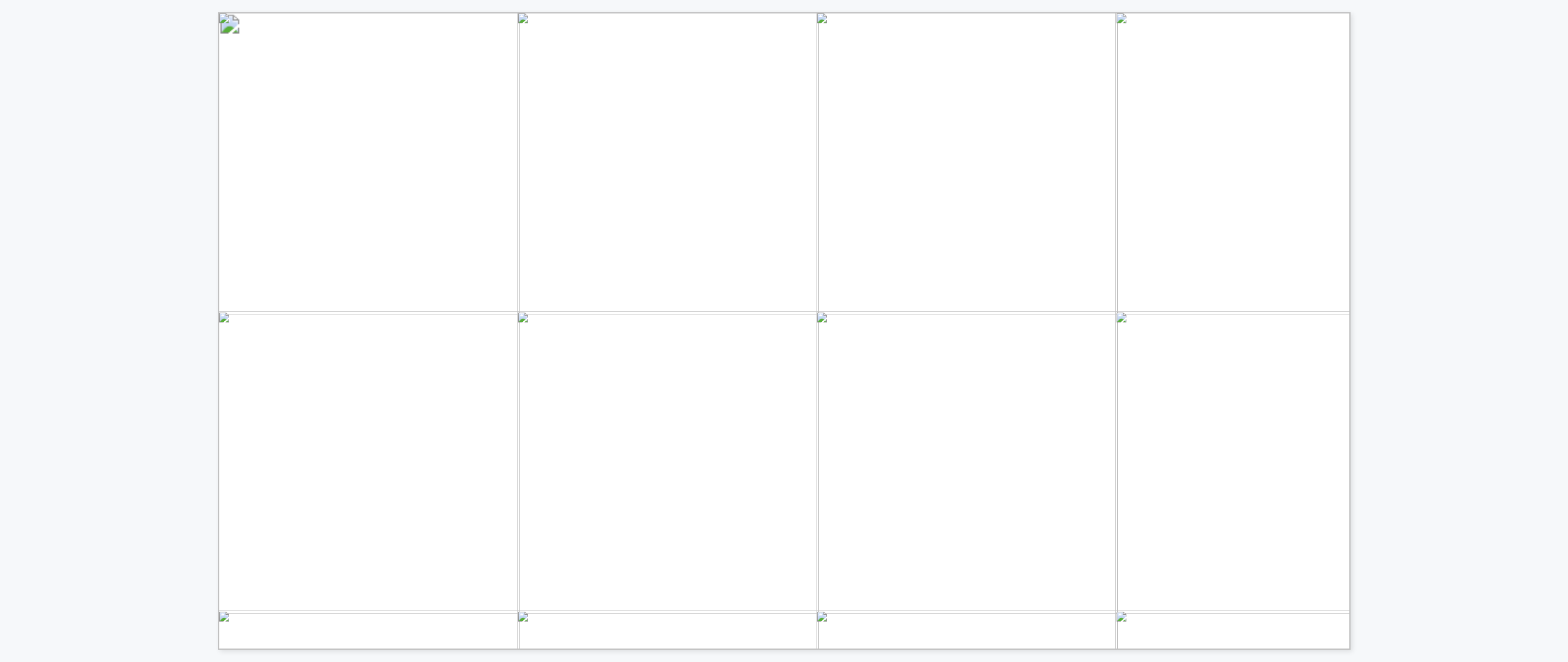 click at bounding box center [2075, 999] 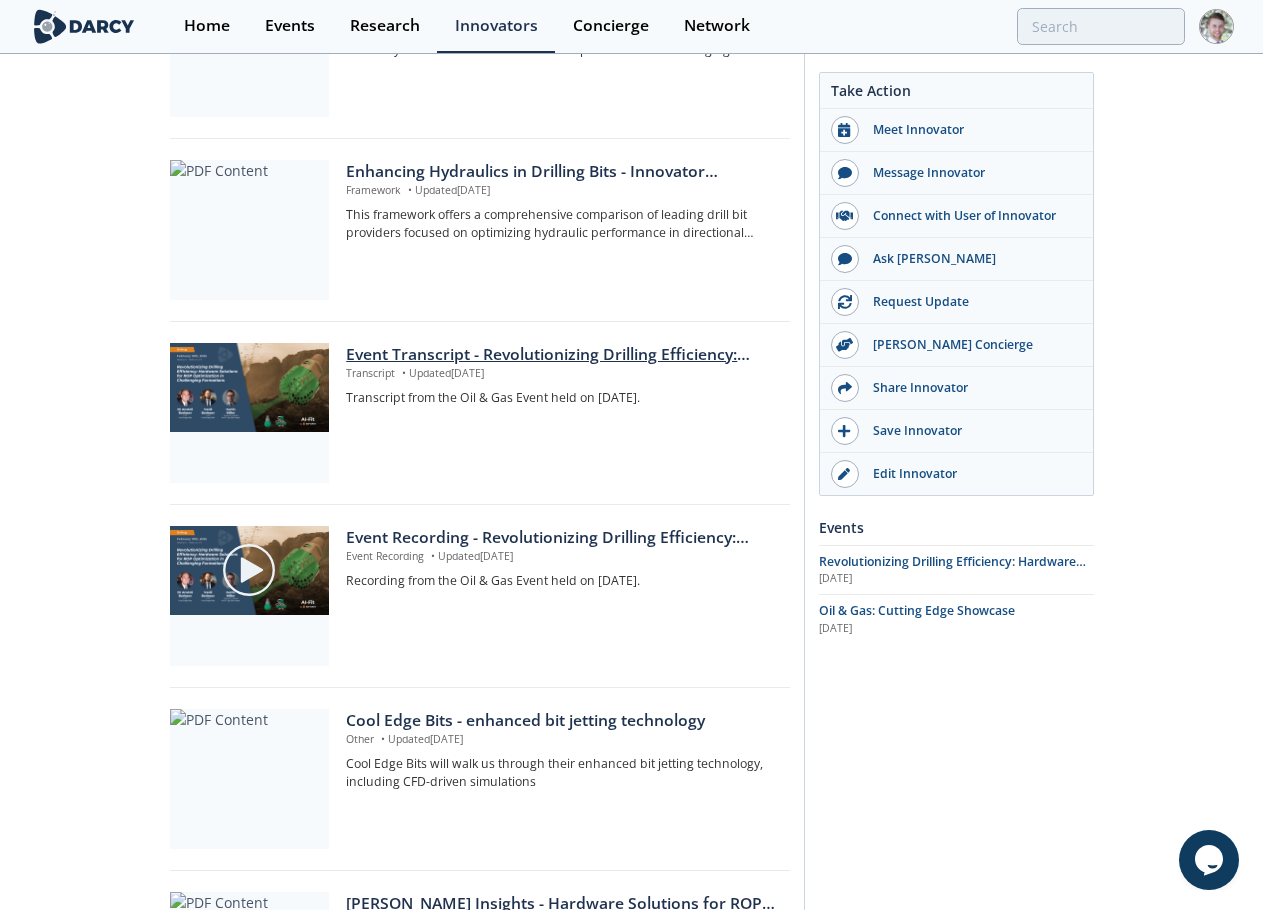 scroll, scrollTop: 900, scrollLeft: 0, axis: vertical 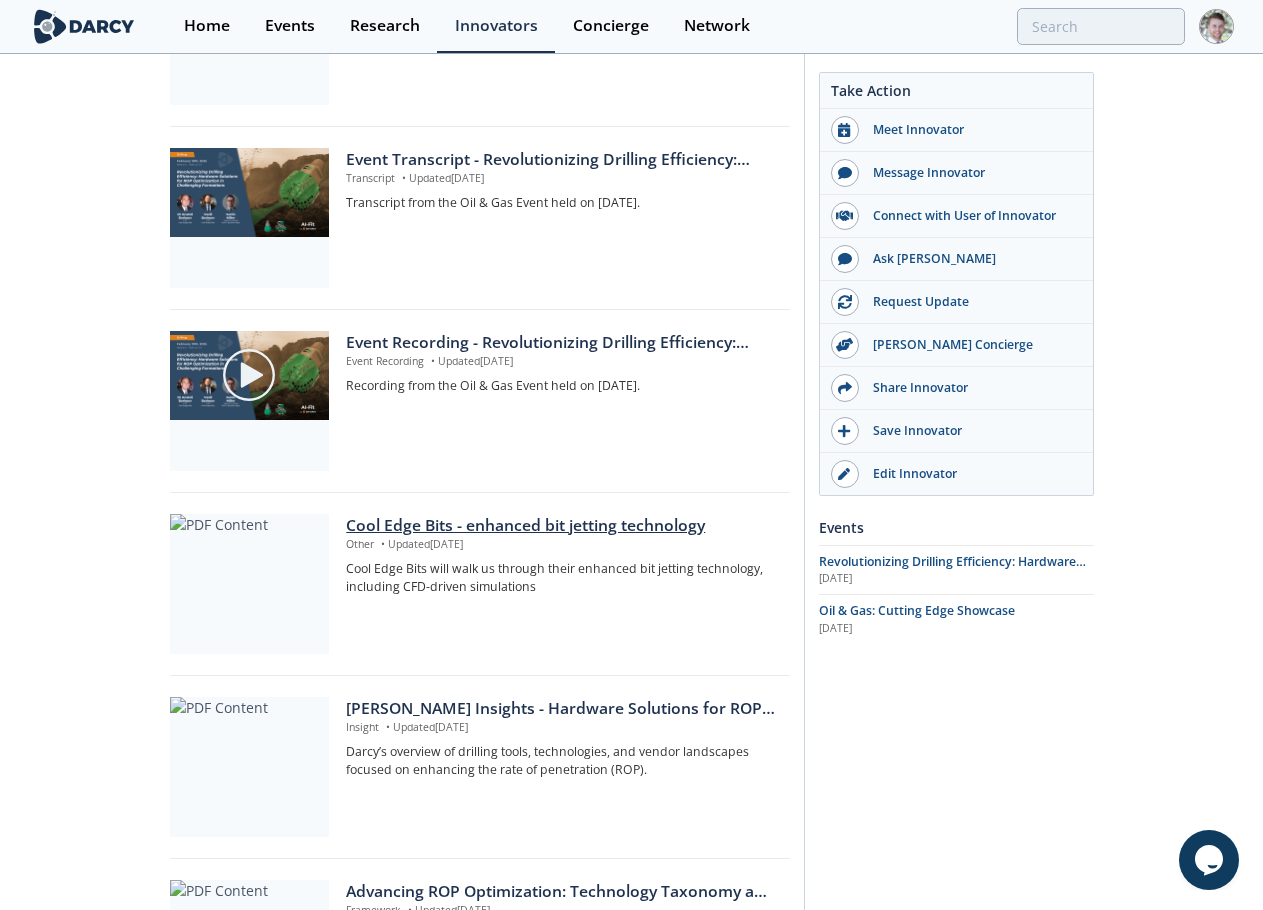 click on "Cool Edge Bits - enhanced bit jetting technology" at bounding box center [560, 526] 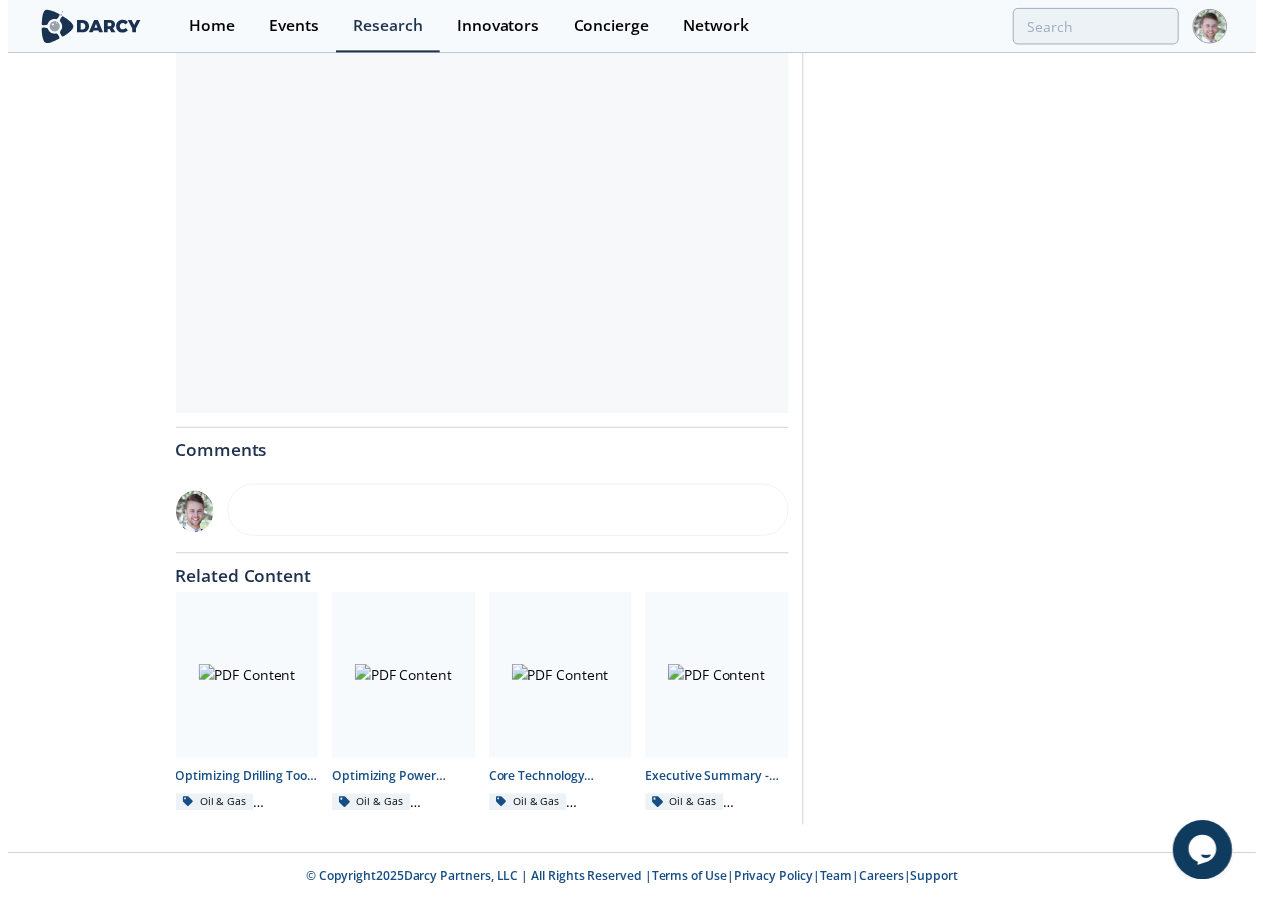 scroll, scrollTop: 0, scrollLeft: 0, axis: both 